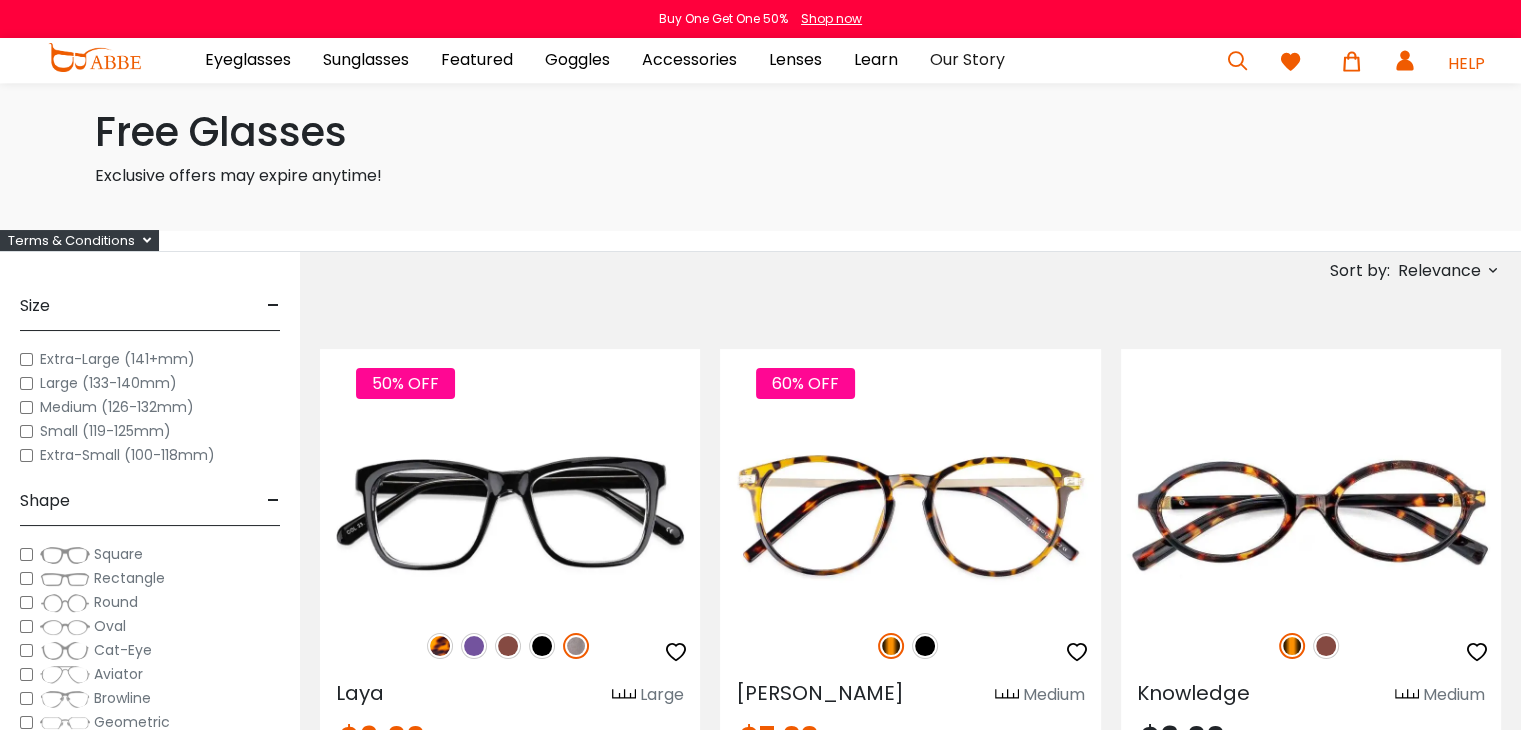 scroll, scrollTop: 0, scrollLeft: 0, axis: both 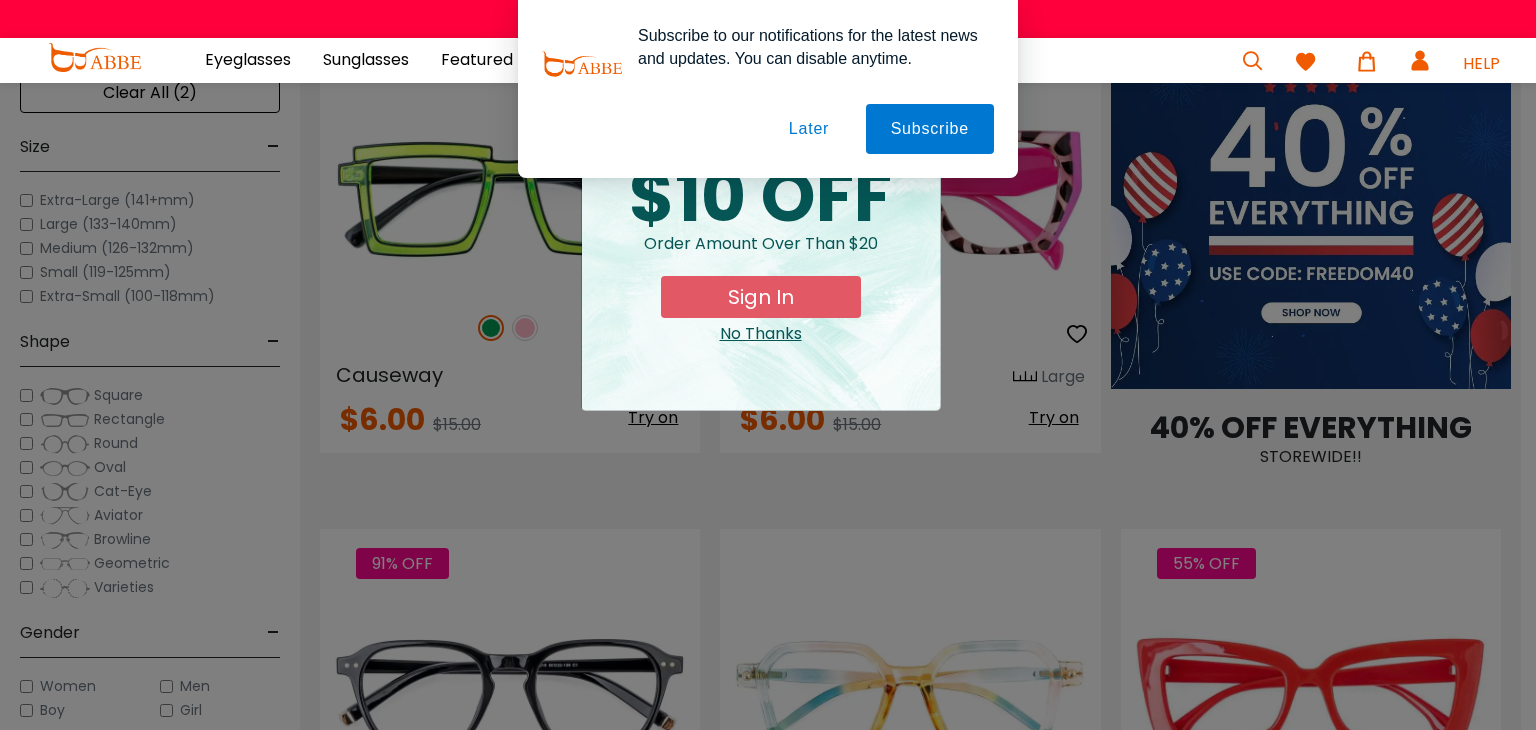 click on "Later" at bounding box center [0, 0] 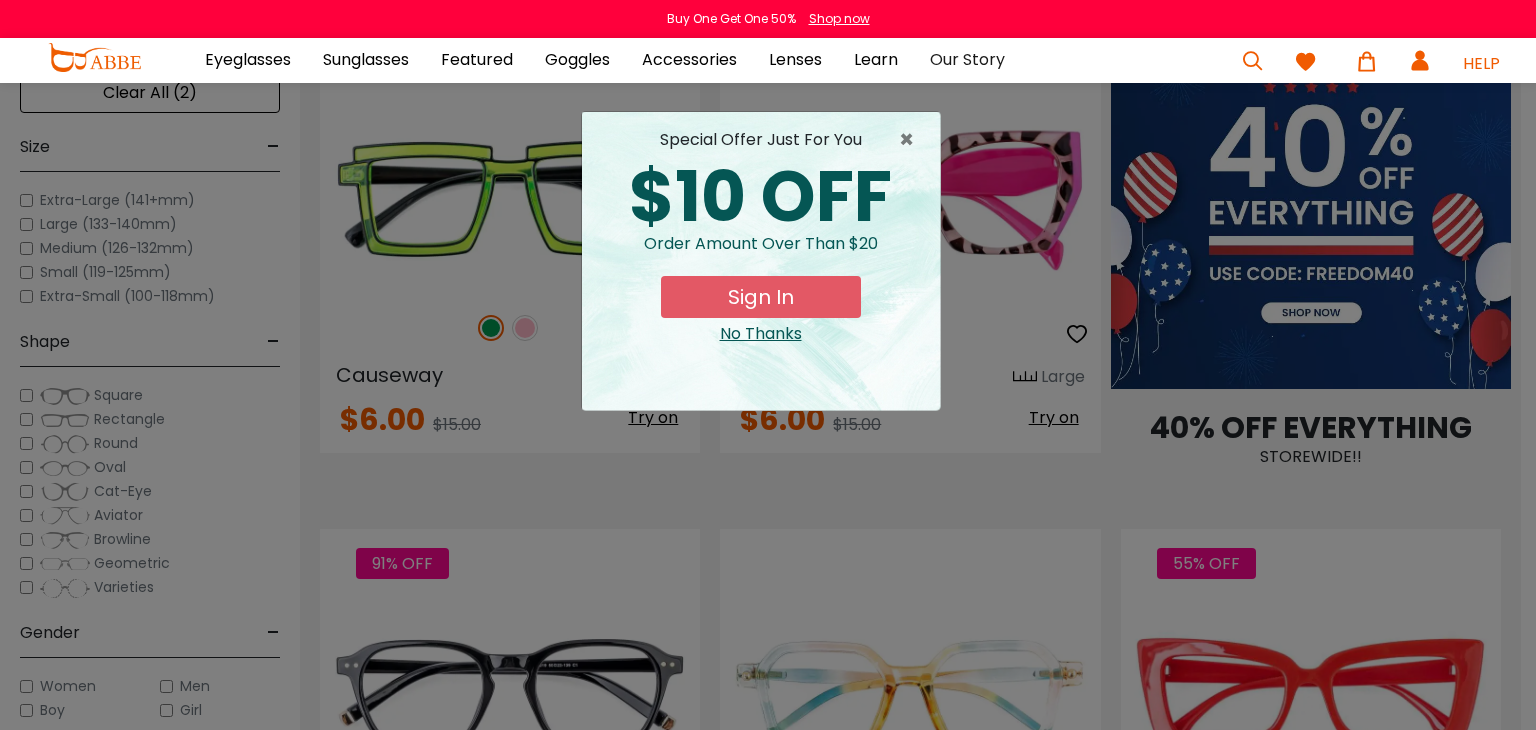 click on "No Thanks" at bounding box center [761, 334] 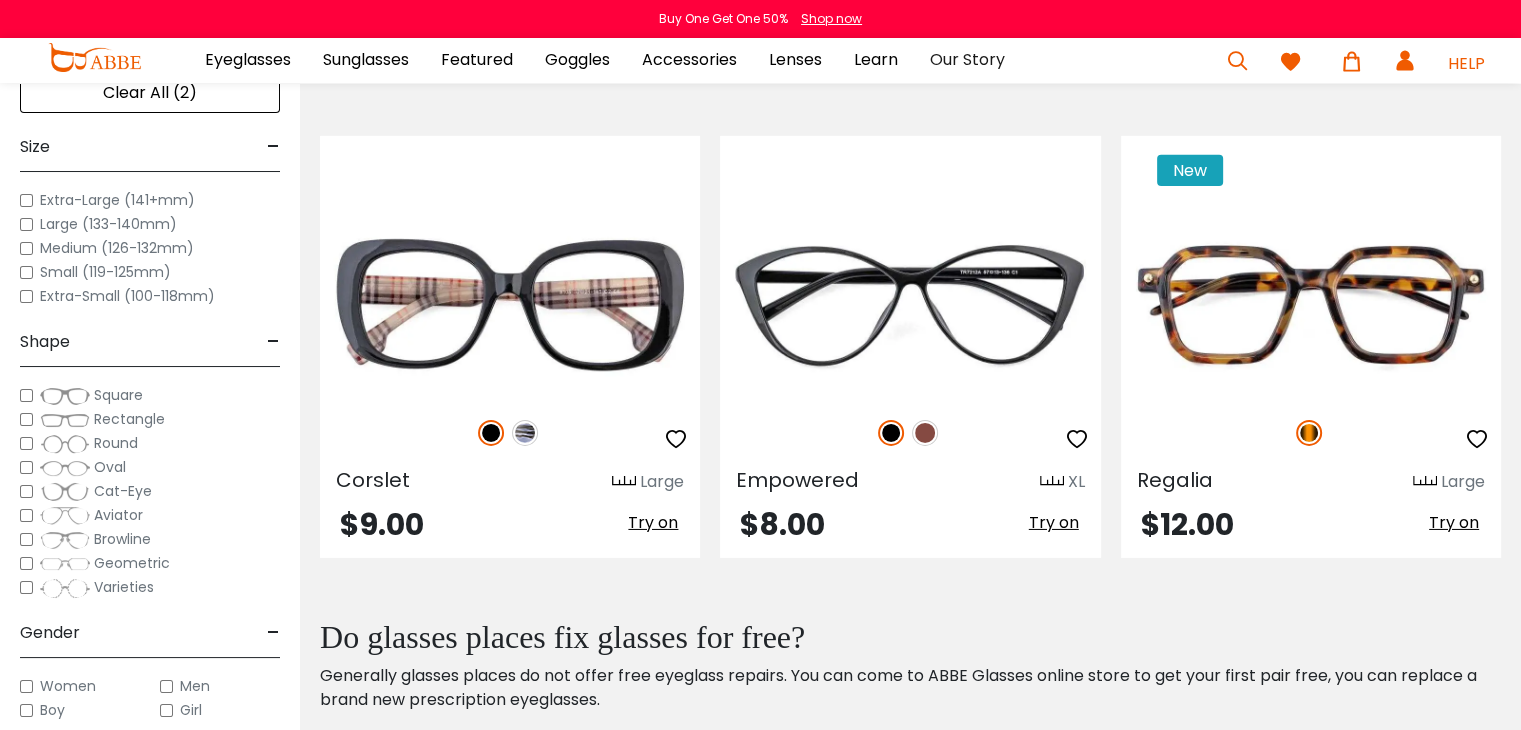 scroll, scrollTop: 6500, scrollLeft: 0, axis: vertical 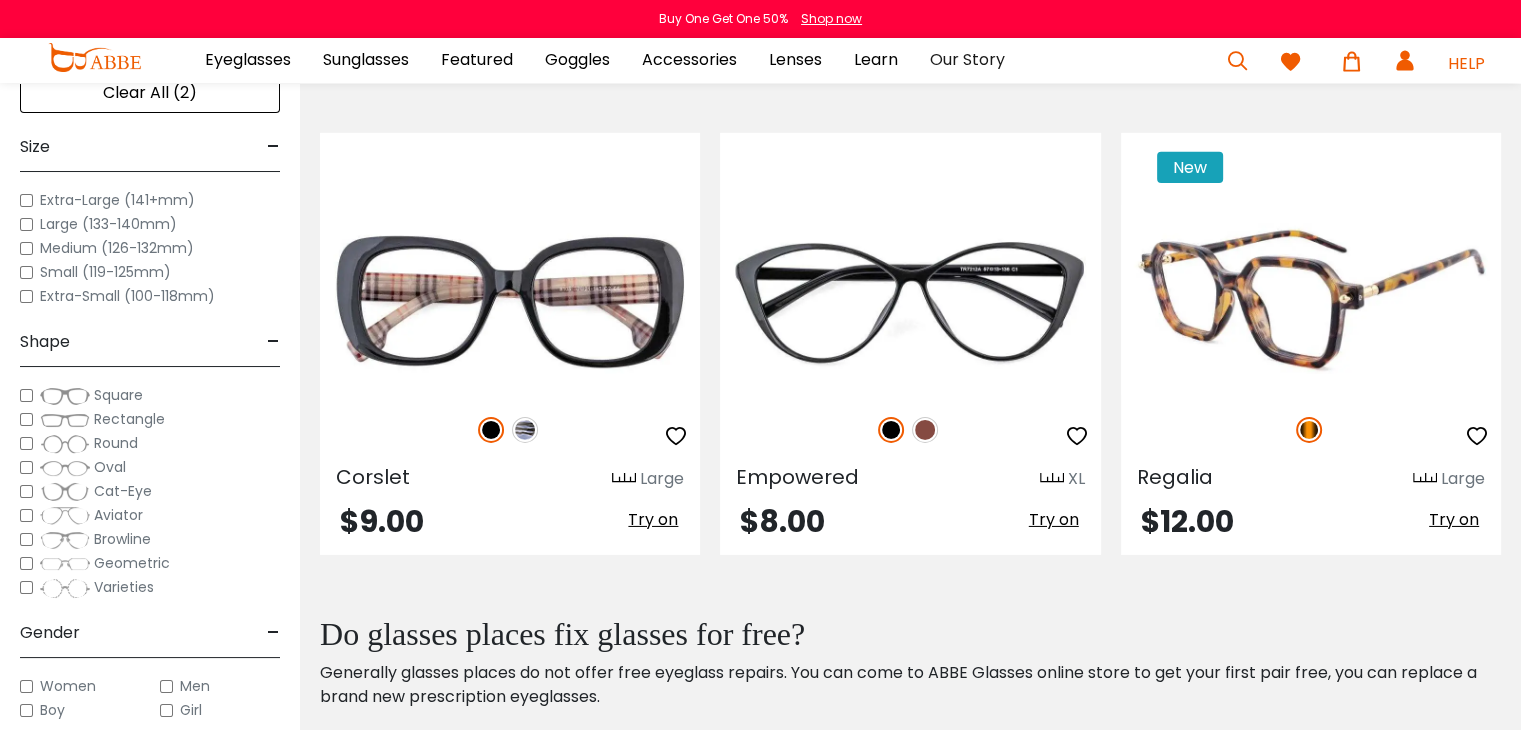 click on "Try on" at bounding box center [1454, 519] 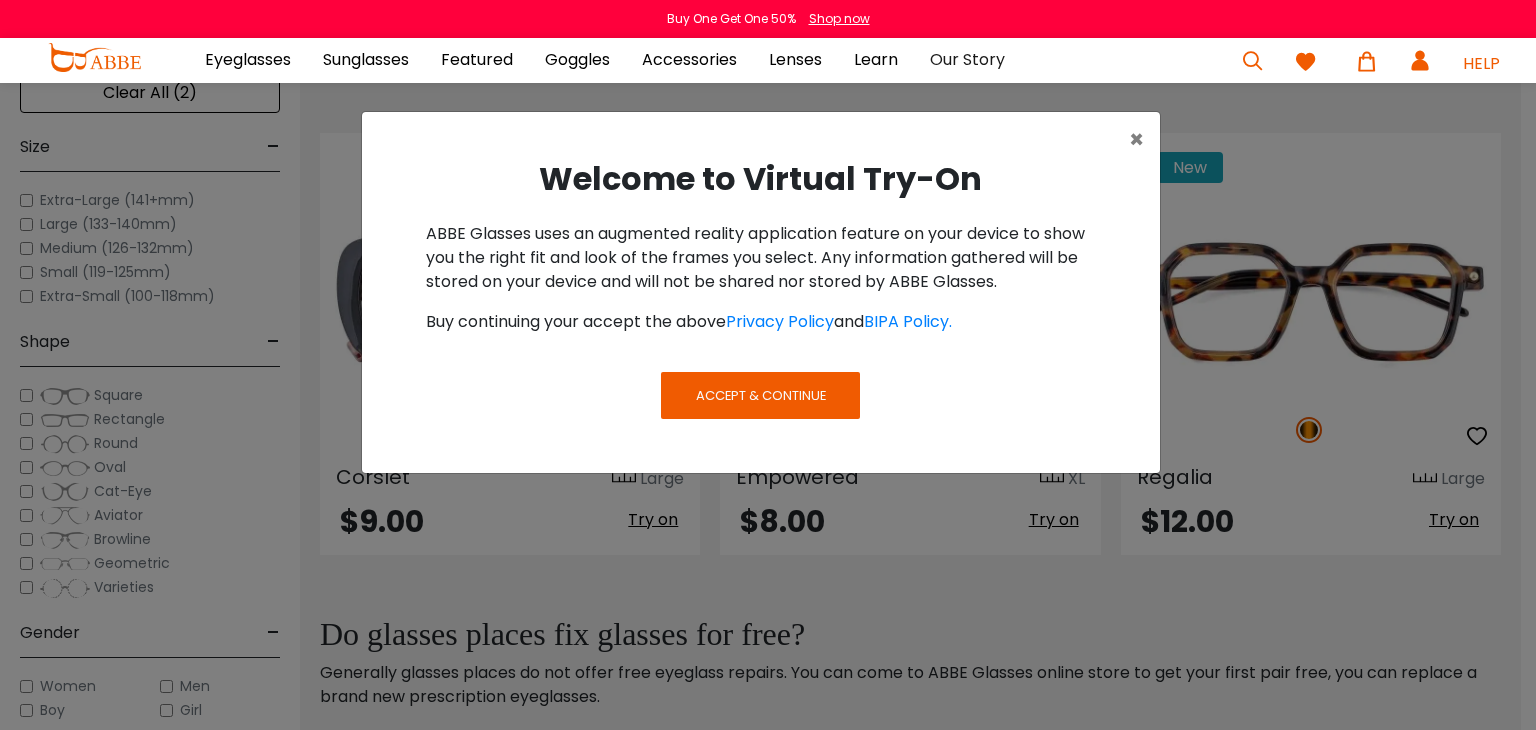 click on "Accept & Continue" at bounding box center (761, 395) 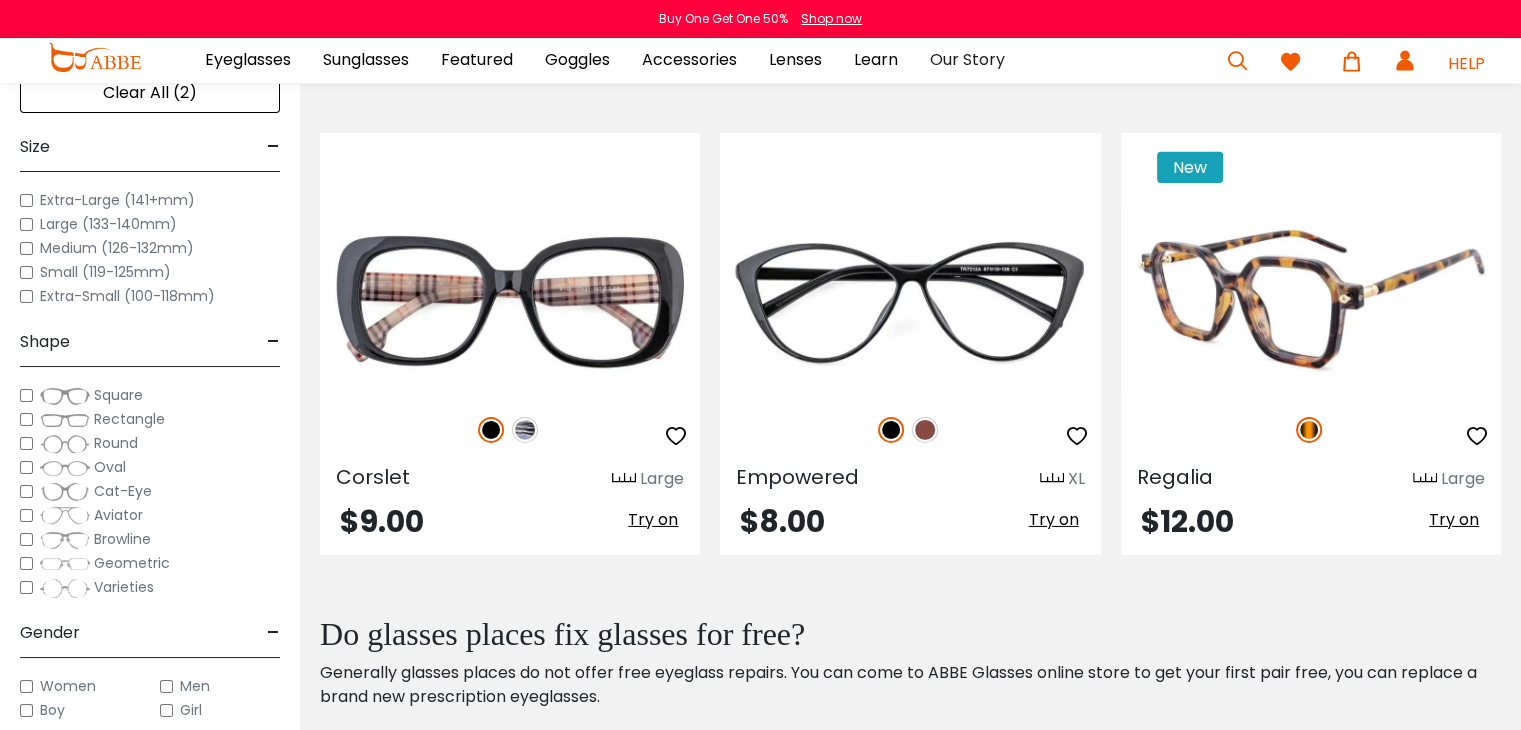 click on "Try on" at bounding box center [1454, 519] 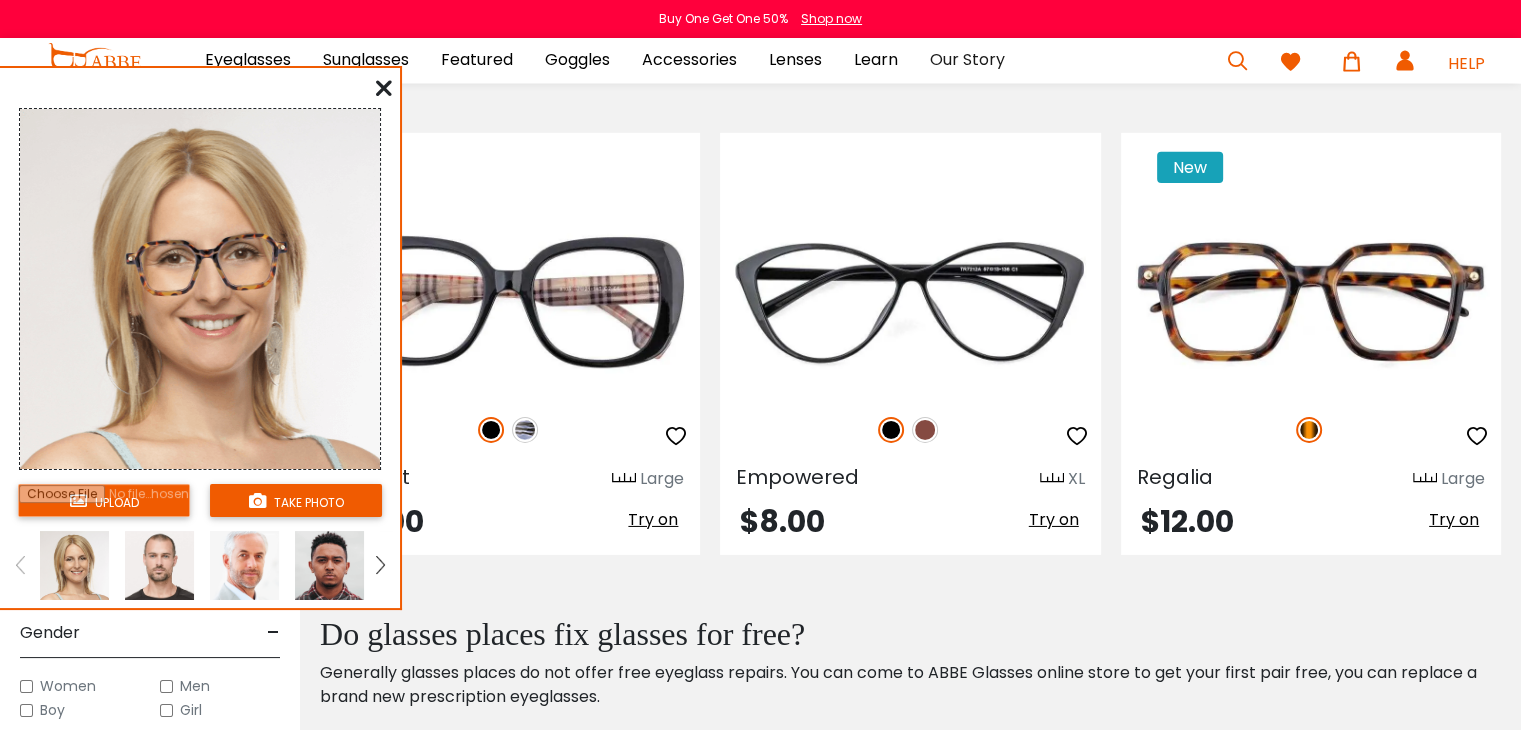 click at bounding box center (104, 500) 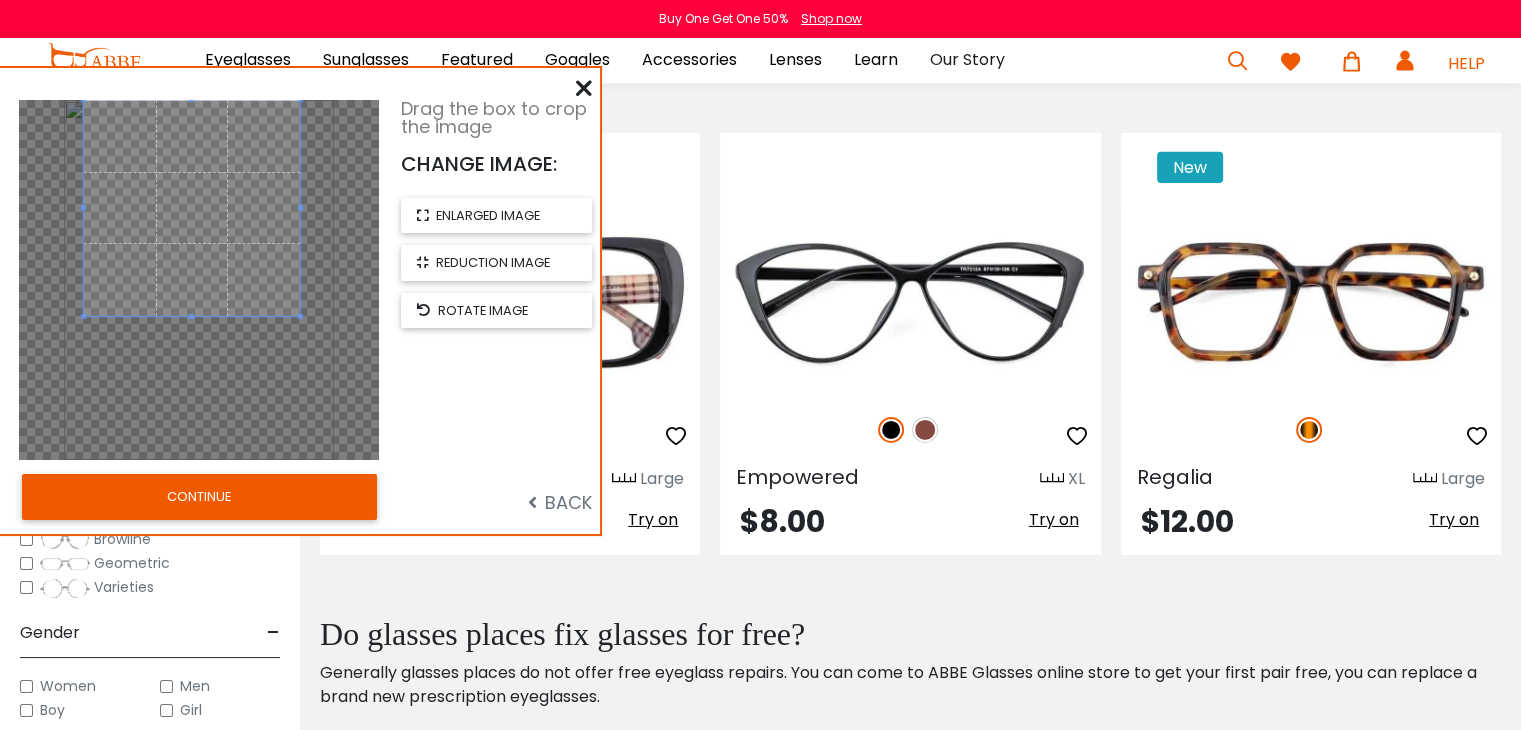 drag, startPoint x: 275, startPoint y: 311, endPoint x: 268, endPoint y: 239, distance: 72.33948 